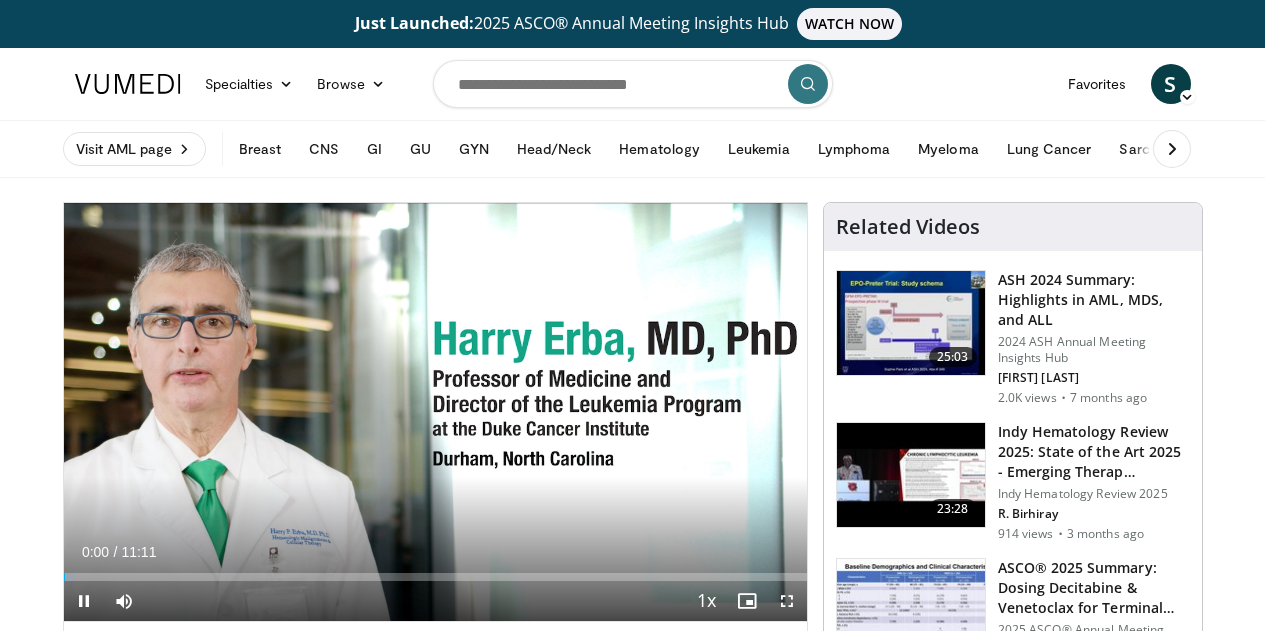 scroll, scrollTop: 0, scrollLeft: 0, axis: both 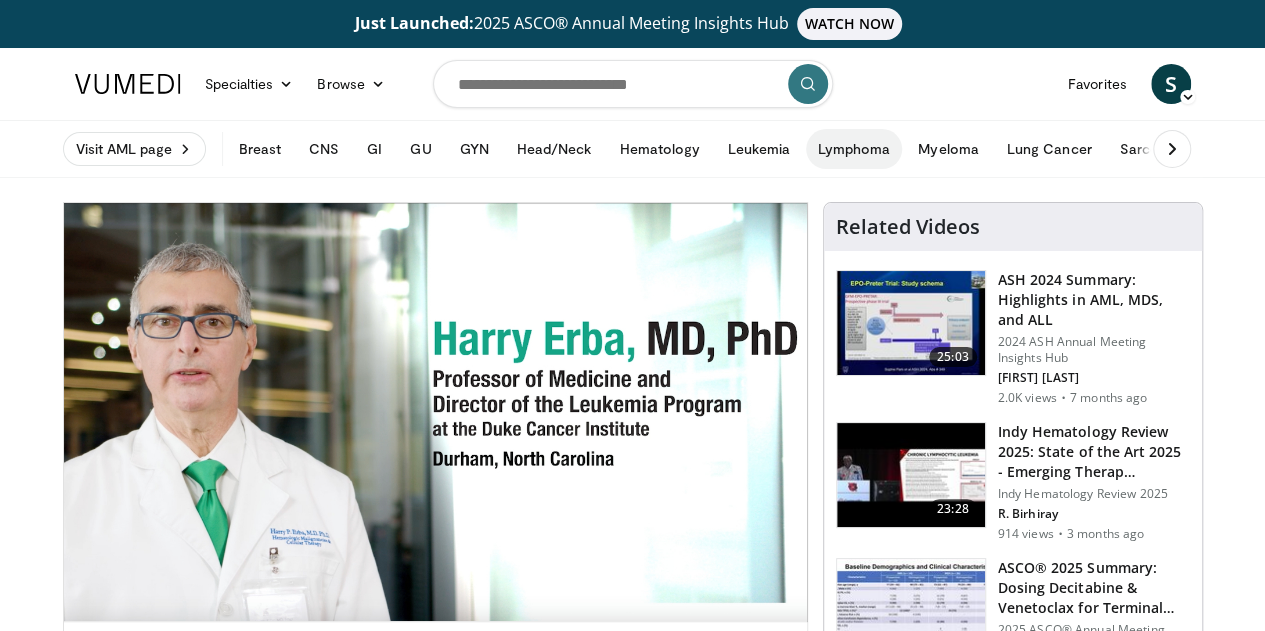 click on "Lymphoma" at bounding box center [854, 149] 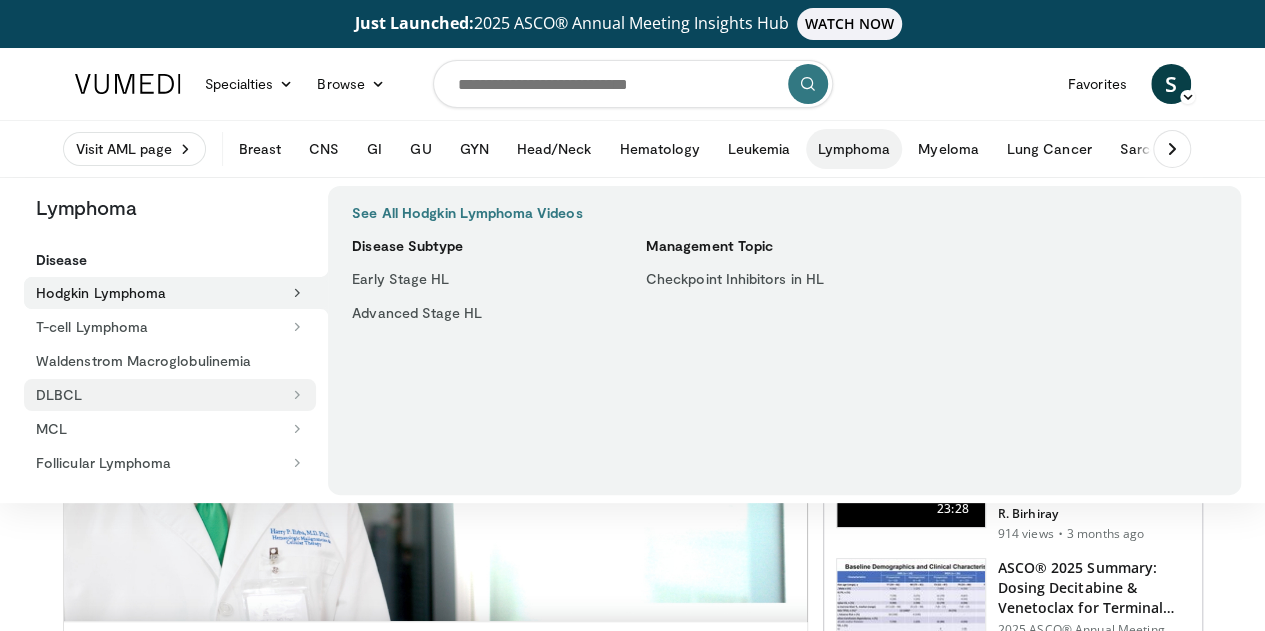 click on "DLBCL" at bounding box center (170, 395) 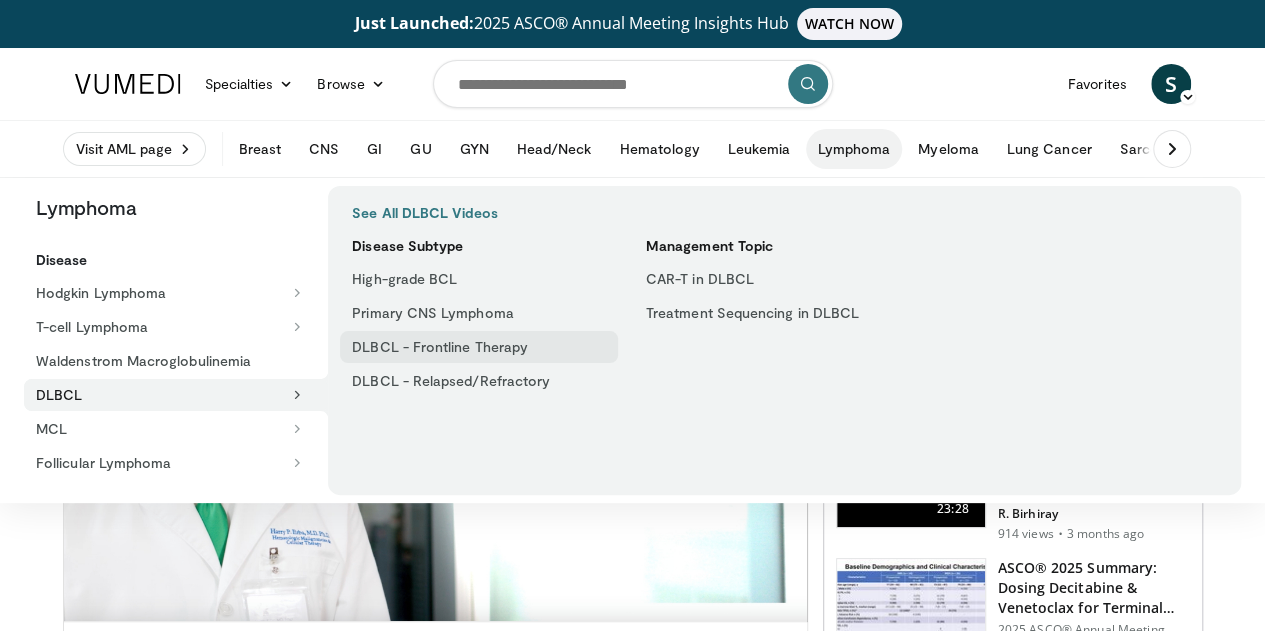 click on "DLBCL - Frontline Therapy" at bounding box center (479, 347) 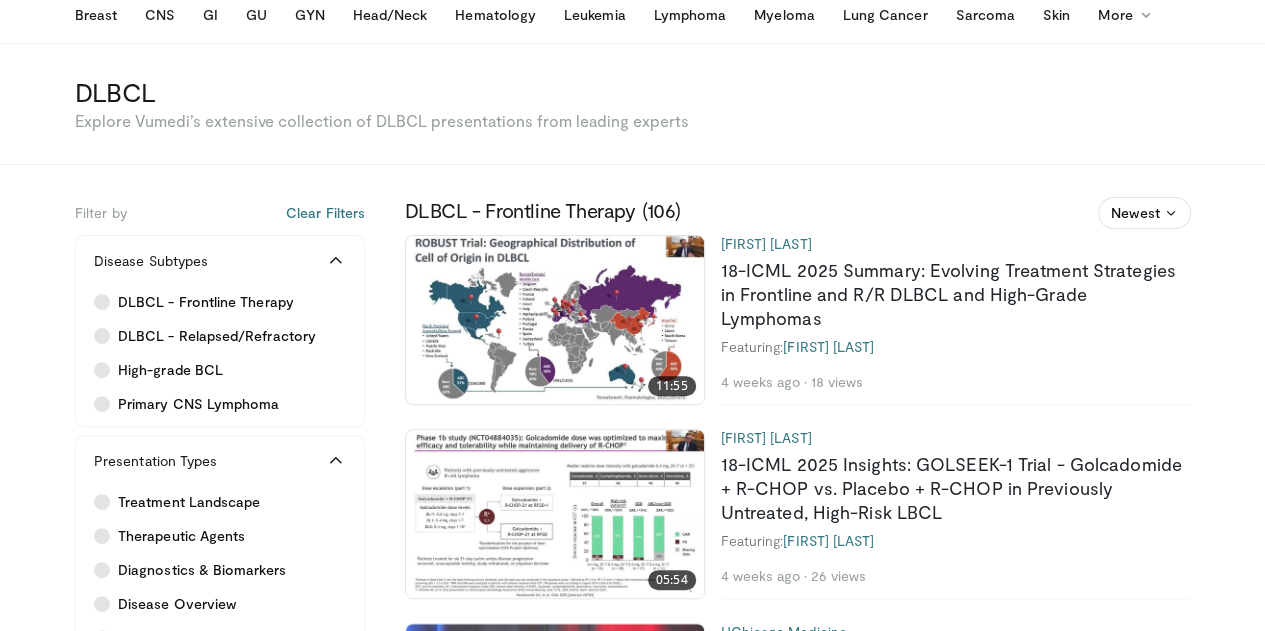 scroll, scrollTop: 136, scrollLeft: 0, axis: vertical 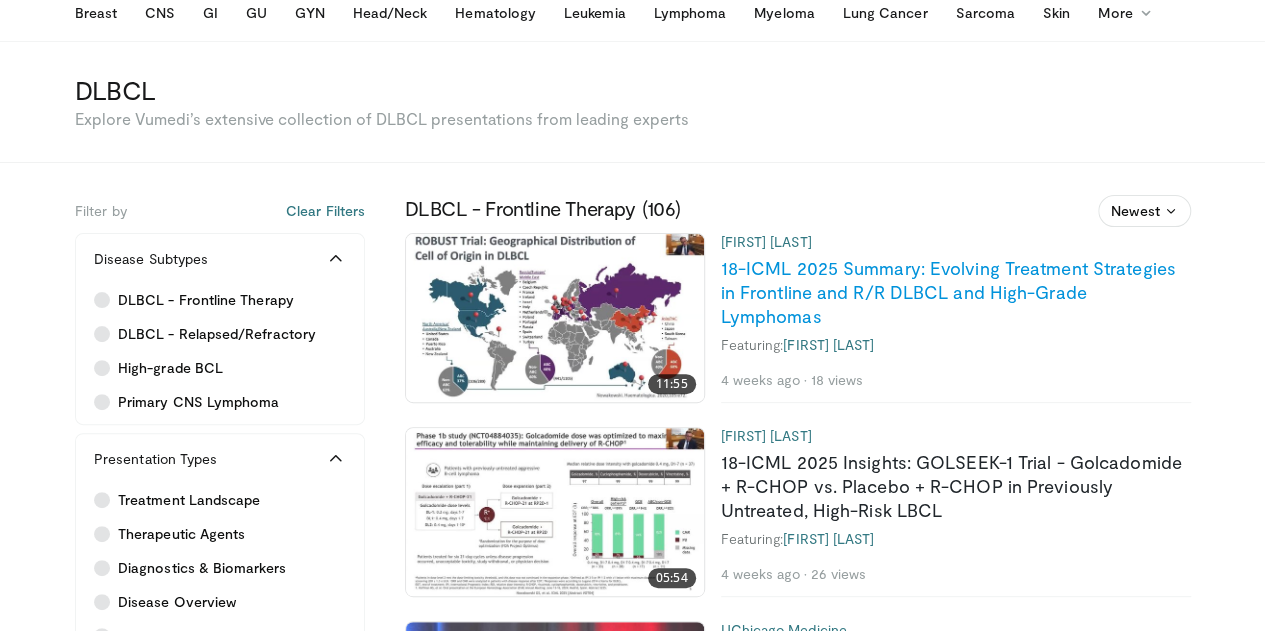 click on "18-ICML 2025 Summary: Evolving Treatment Strategies in Frontline and R/R DLBCL and High-Grade Lymphomas" at bounding box center [948, 292] 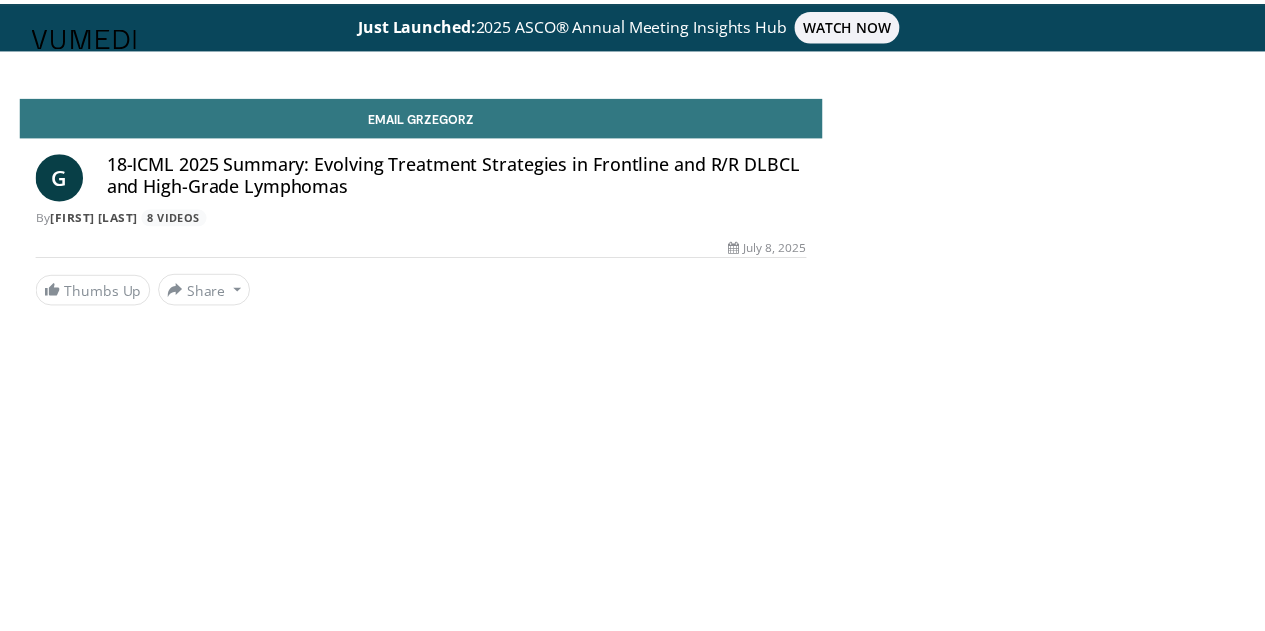 scroll, scrollTop: 0, scrollLeft: 0, axis: both 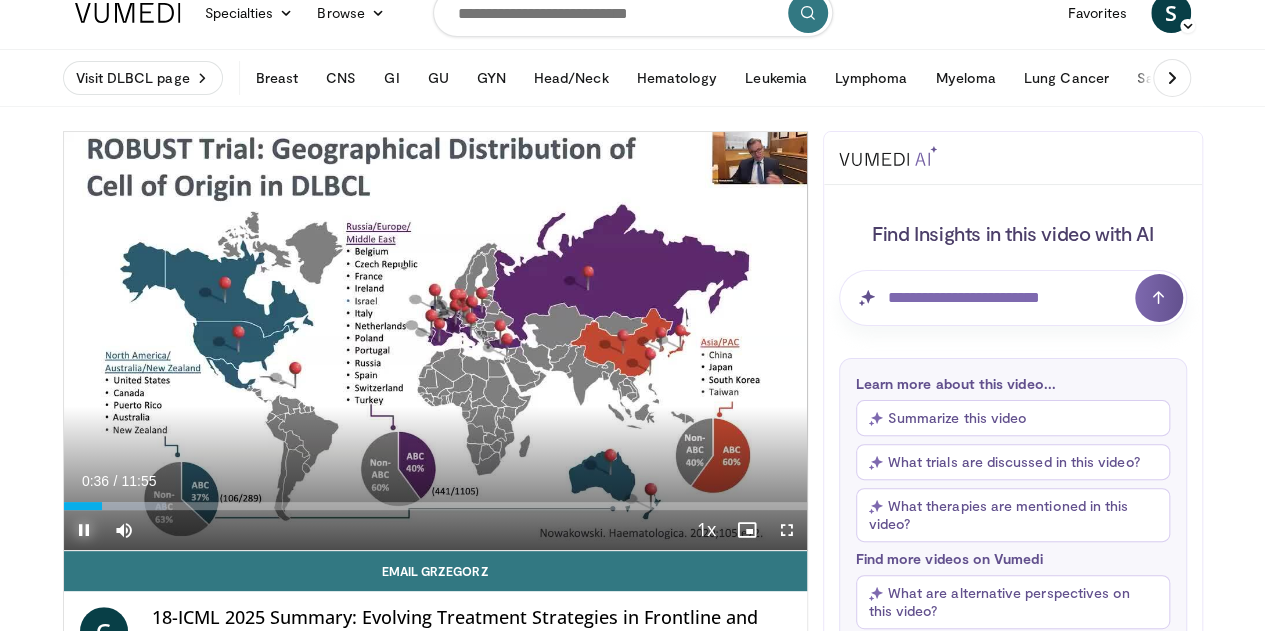 click at bounding box center (84, 530) 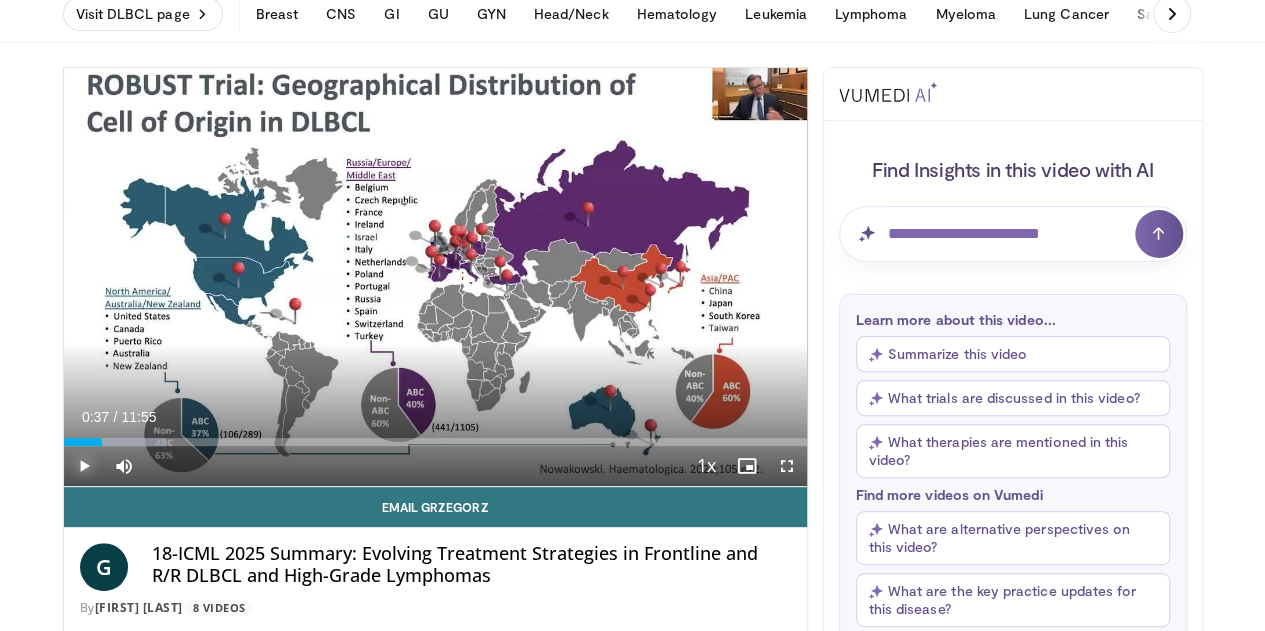 scroll, scrollTop: 116, scrollLeft: 0, axis: vertical 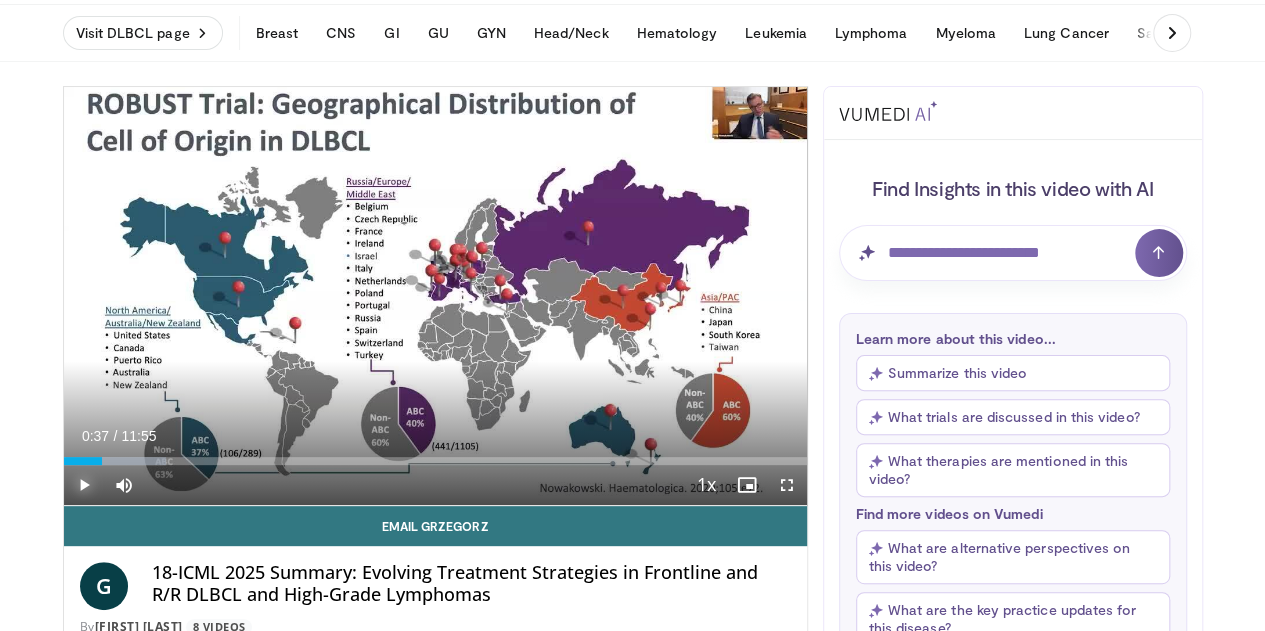 click at bounding box center (84, 485) 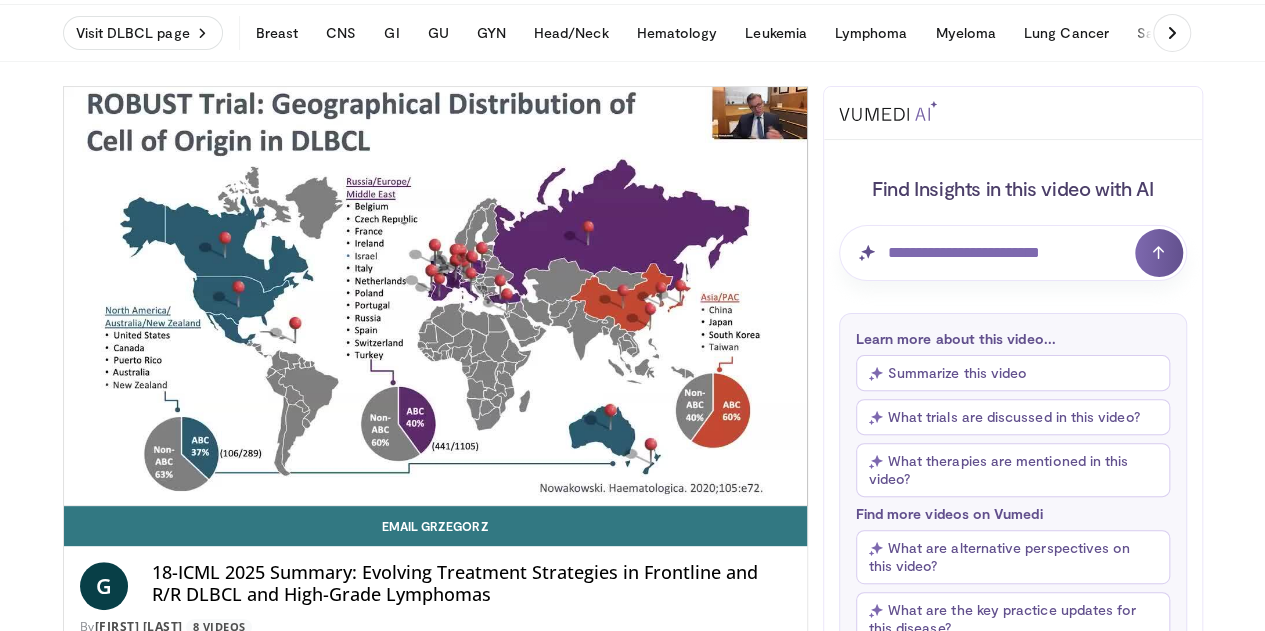 click on "**********" at bounding box center (443, 2064) 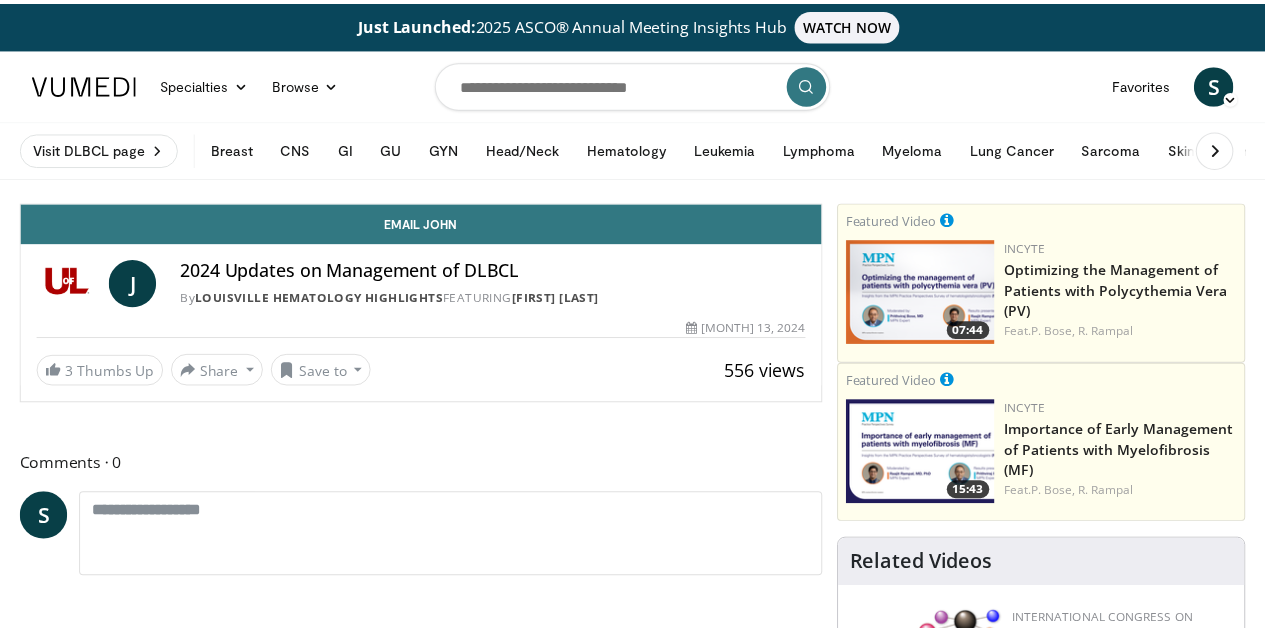 scroll, scrollTop: 0, scrollLeft: 0, axis: both 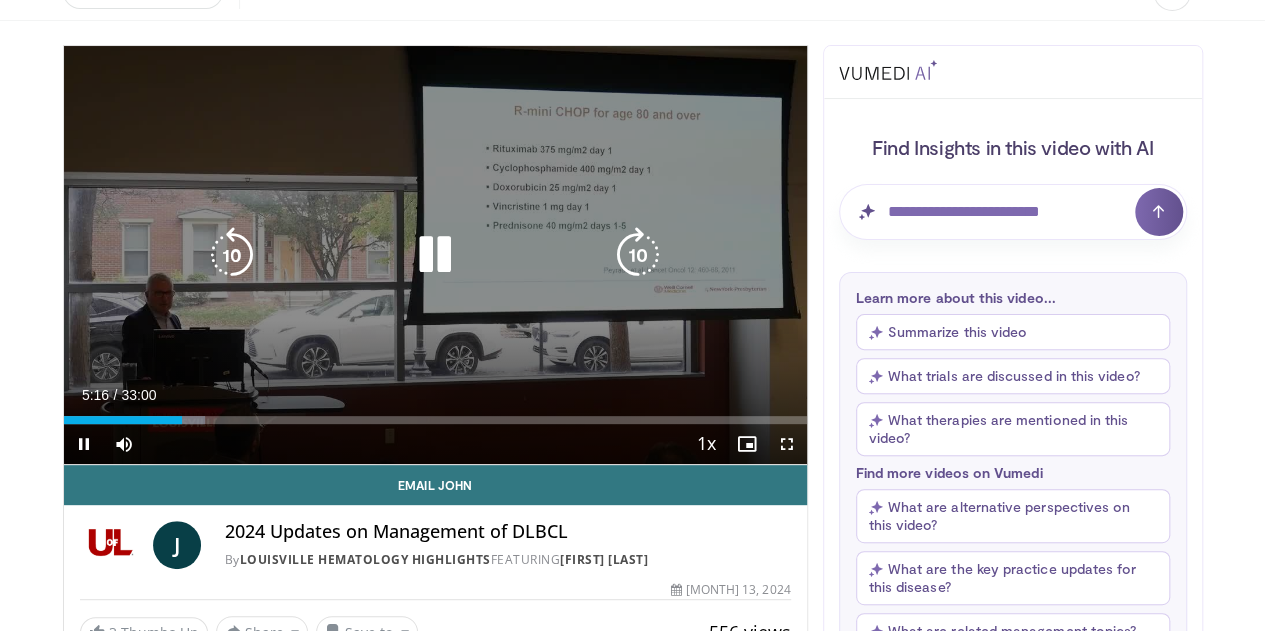 click at bounding box center [435, 255] 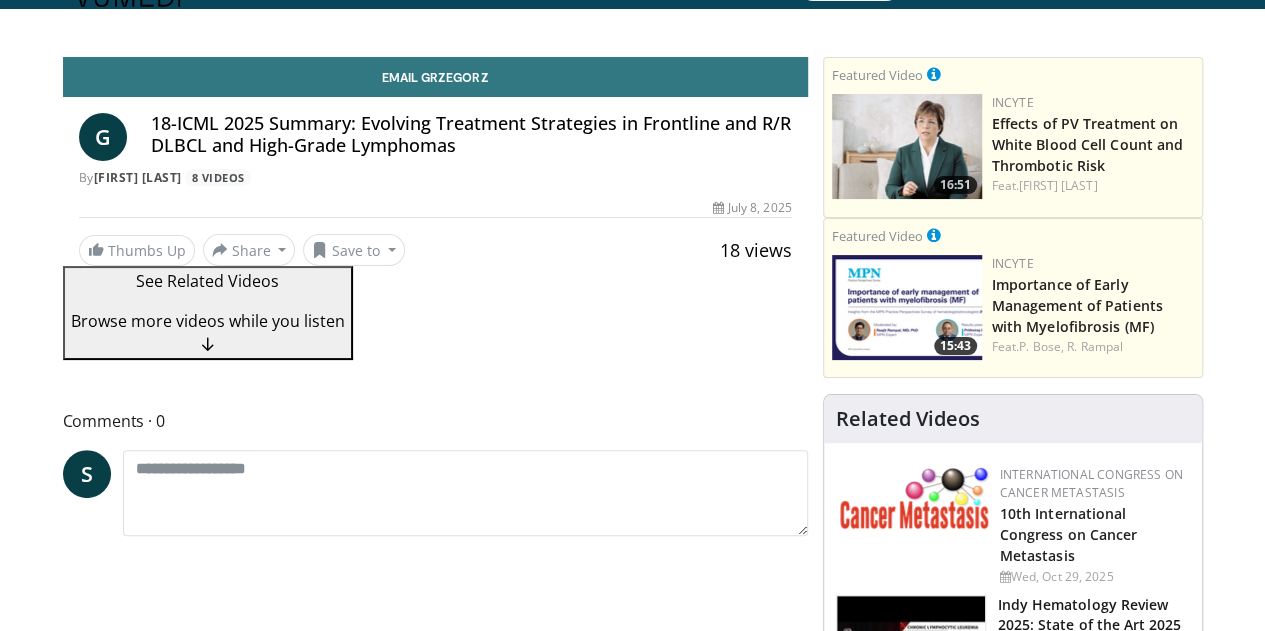 scroll, scrollTop: 39, scrollLeft: 0, axis: vertical 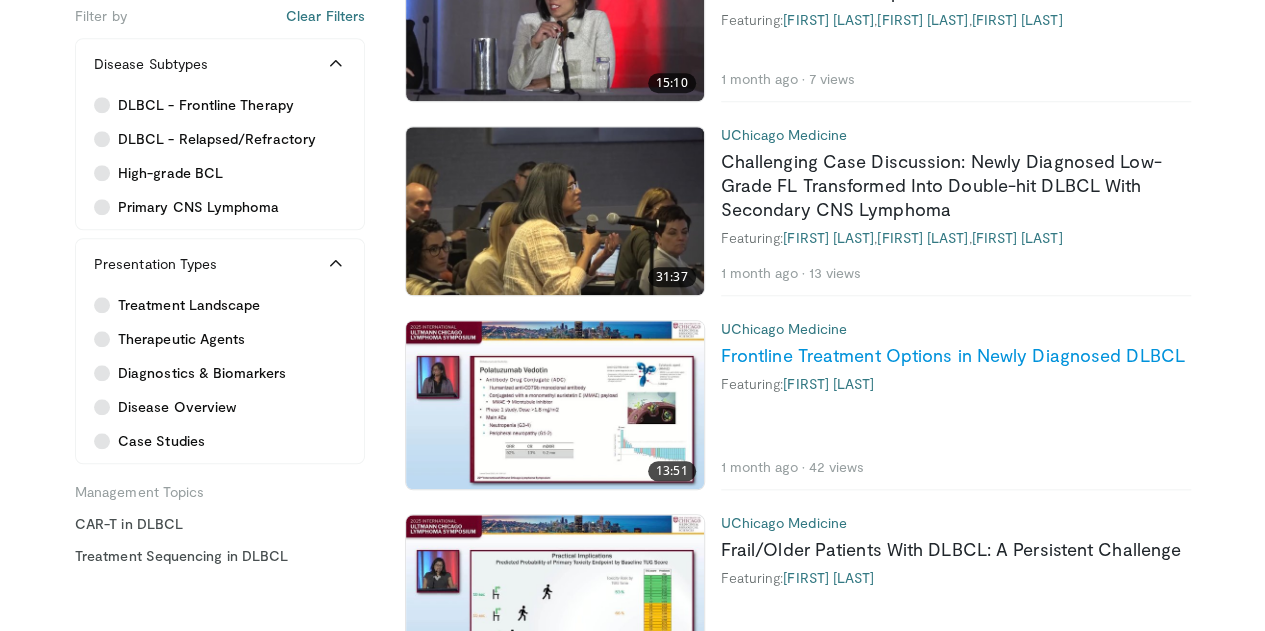 click on "Frontline Treatment Options in Newly Diagnosed DLBCL" at bounding box center (953, 355) 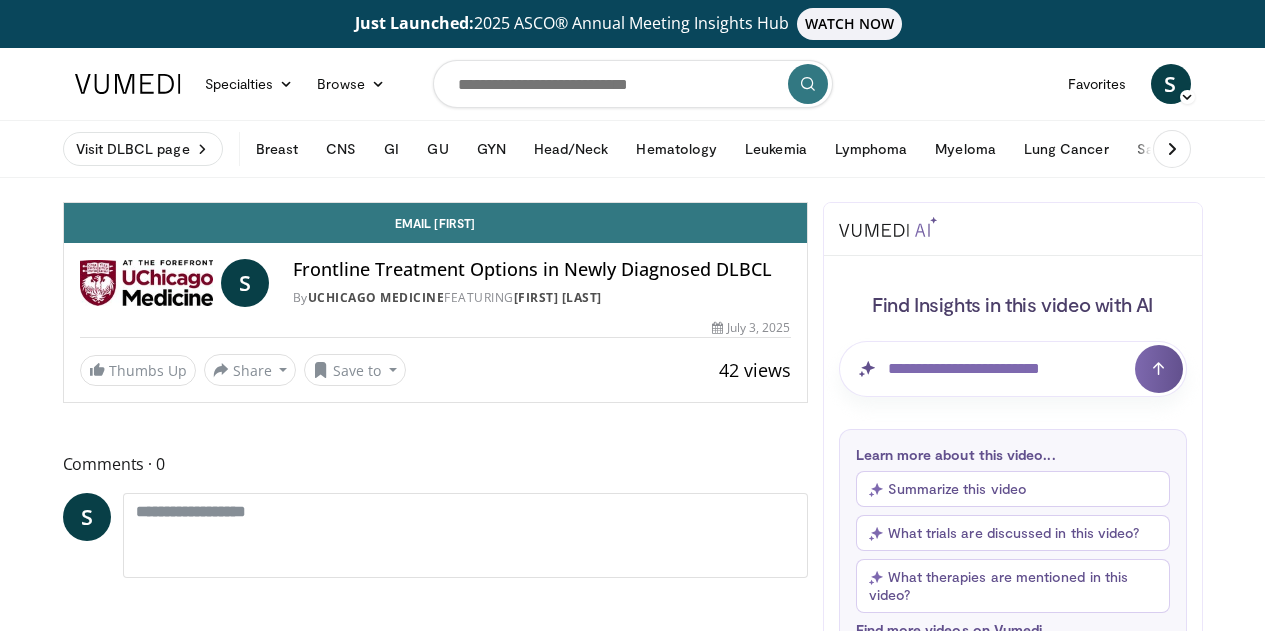 scroll, scrollTop: 0, scrollLeft: 0, axis: both 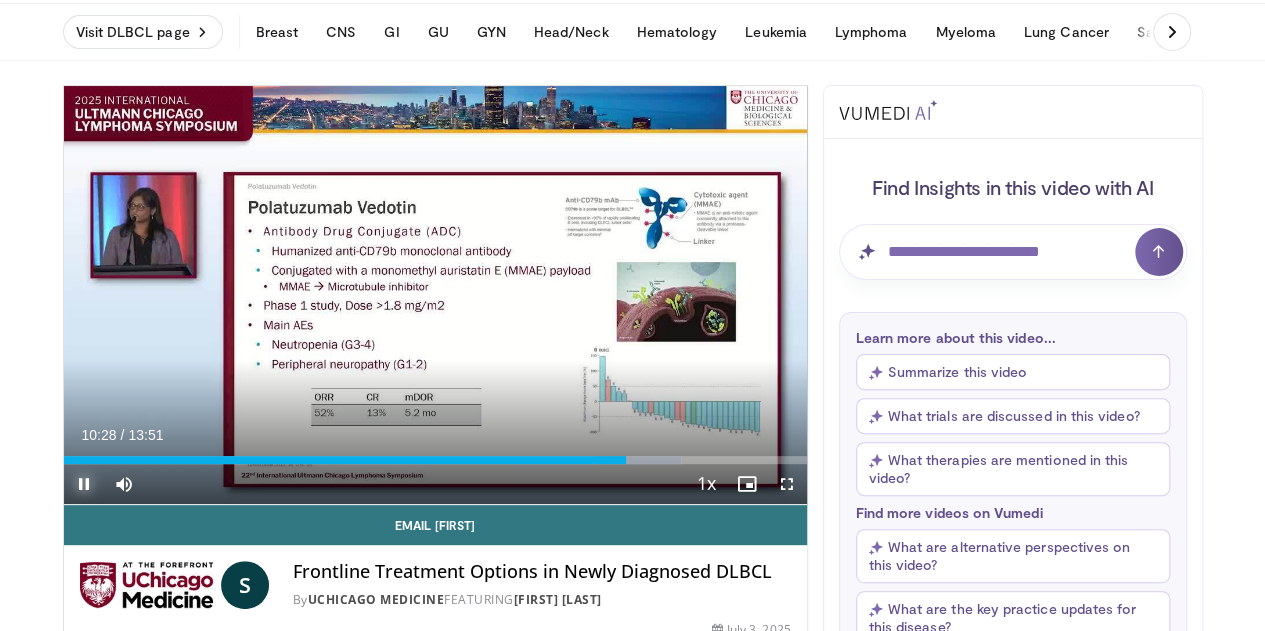 click at bounding box center [84, 484] 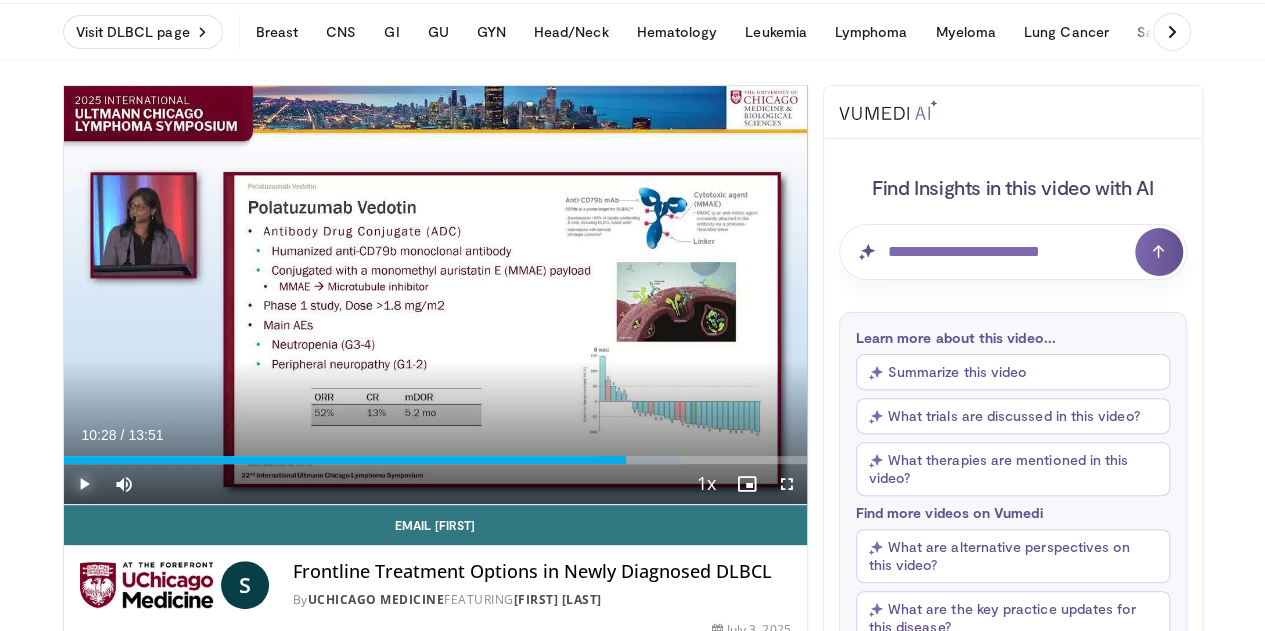 click at bounding box center [84, 484] 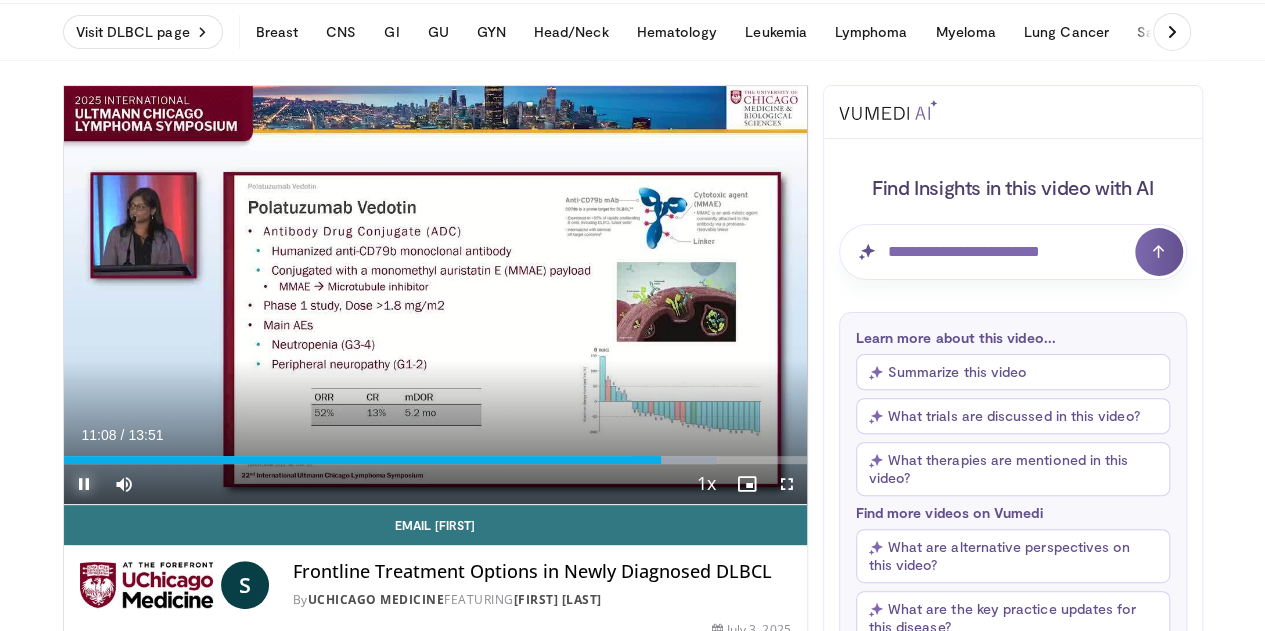 click at bounding box center [84, 484] 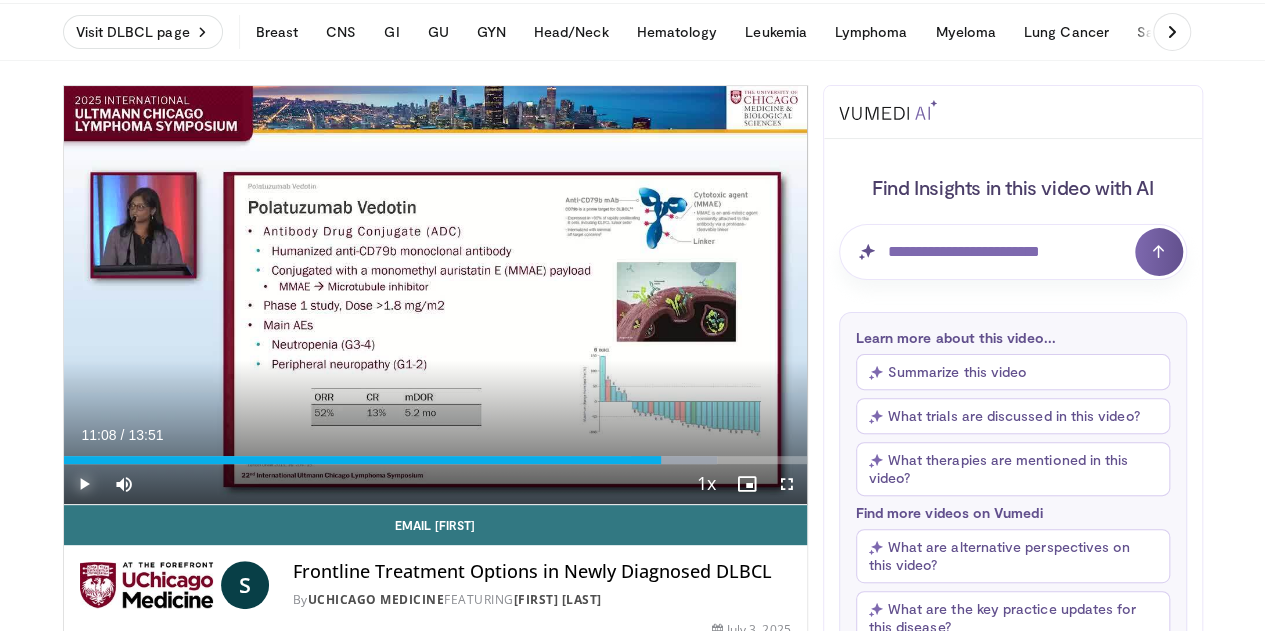click at bounding box center (84, 484) 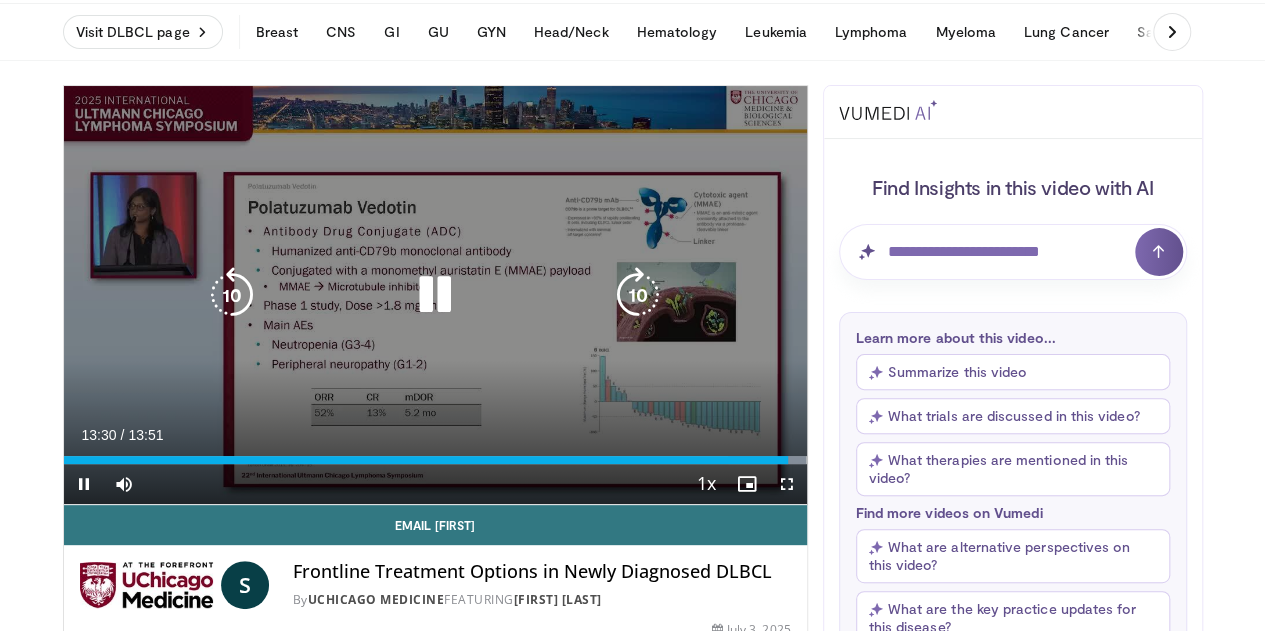 click at bounding box center [435, 295] 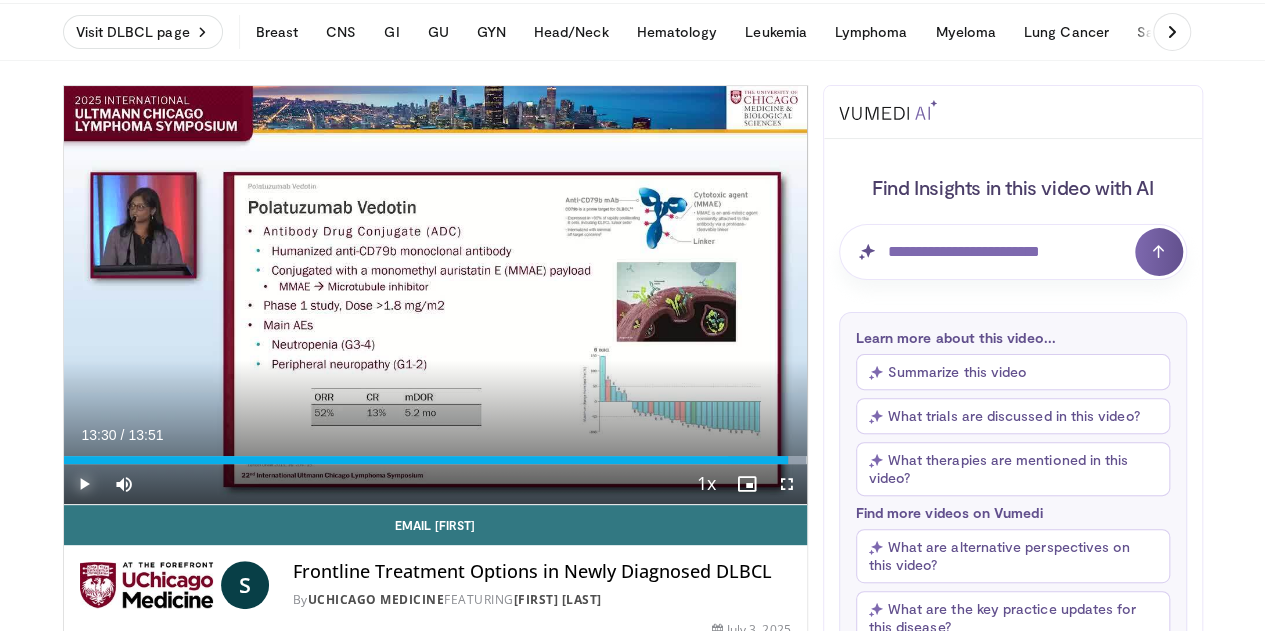 click at bounding box center [84, 484] 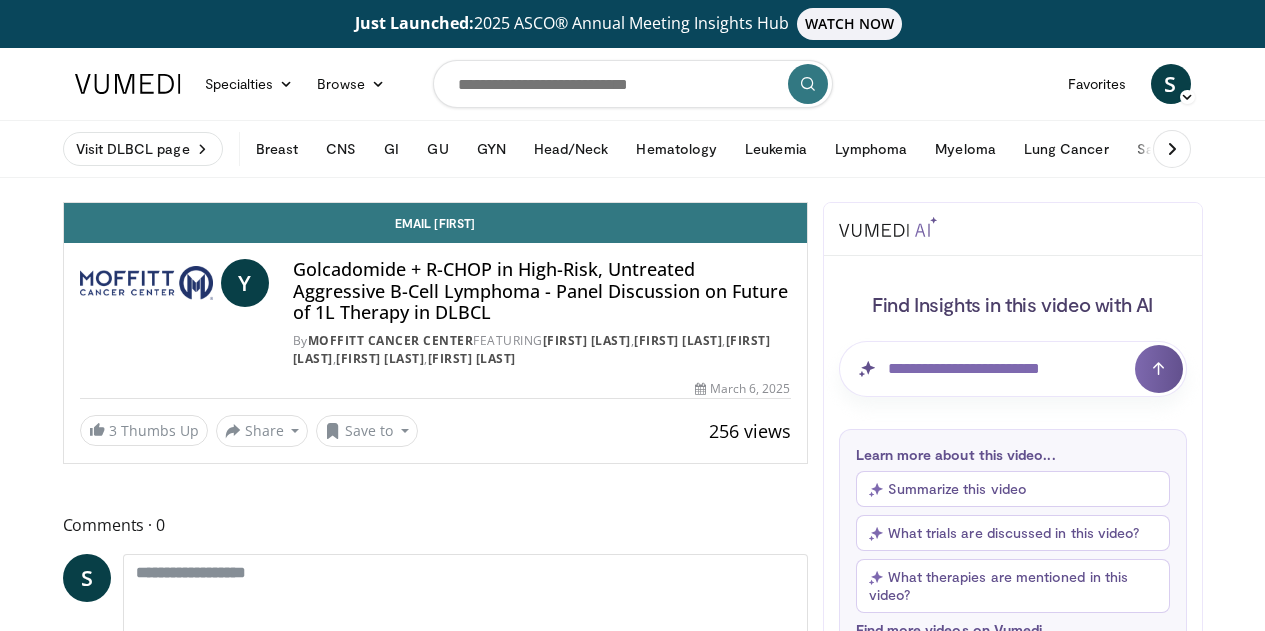 scroll, scrollTop: 0, scrollLeft: 0, axis: both 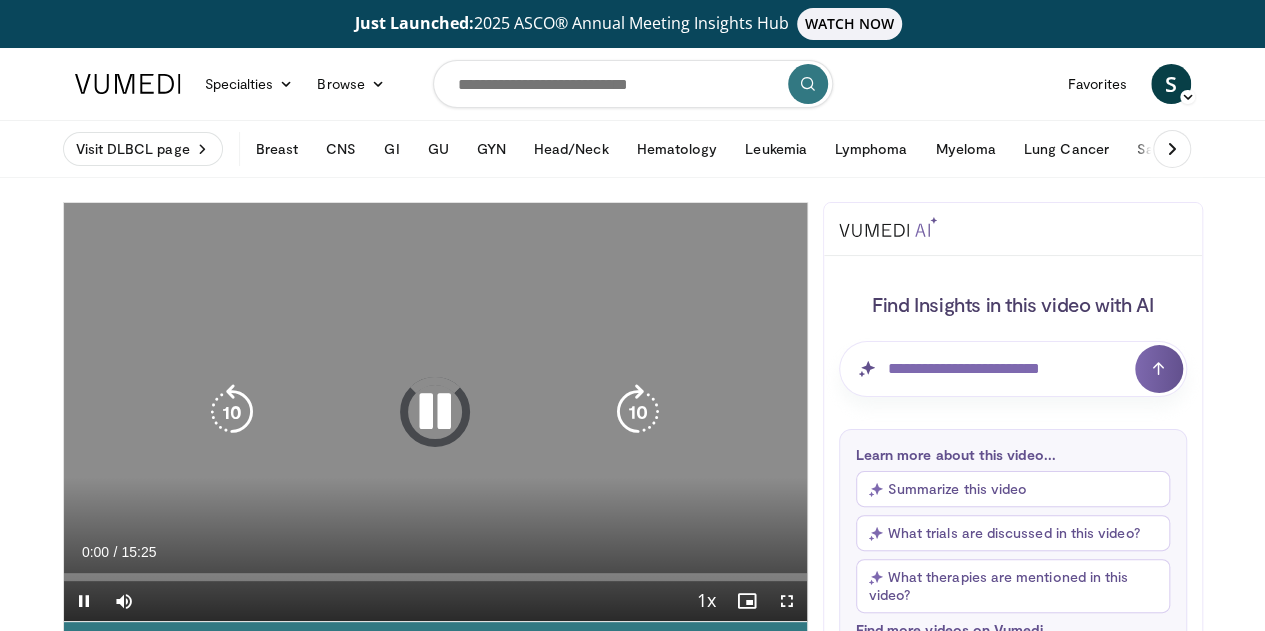 click at bounding box center (435, 412) 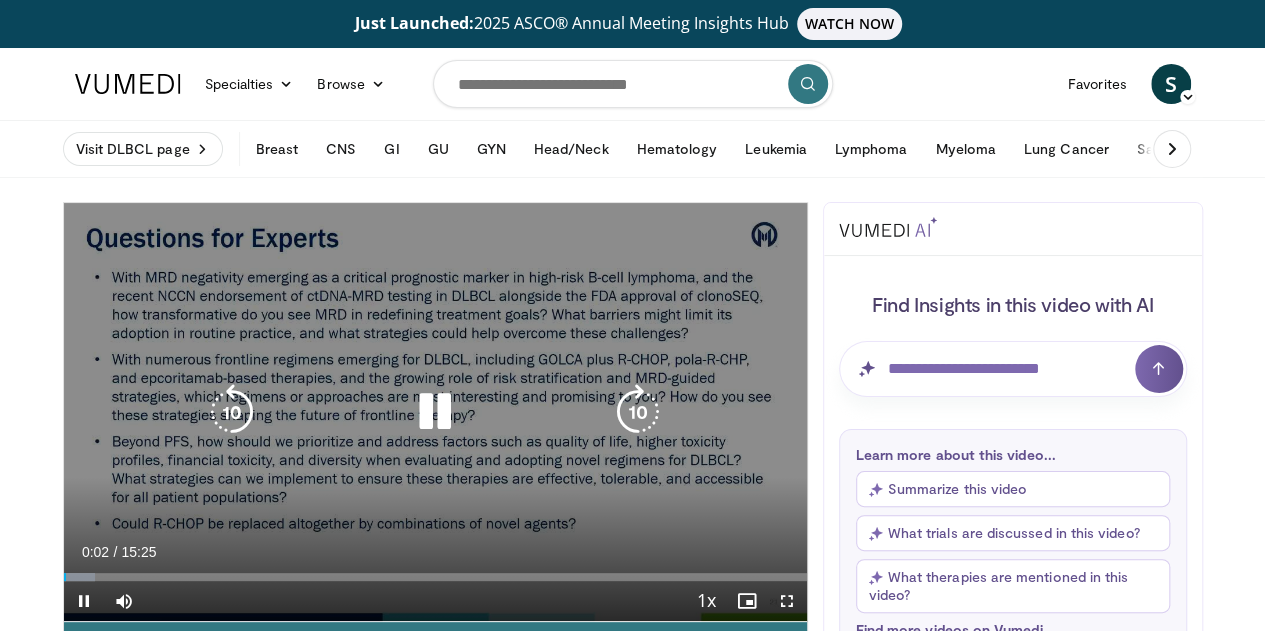 click at bounding box center (435, 412) 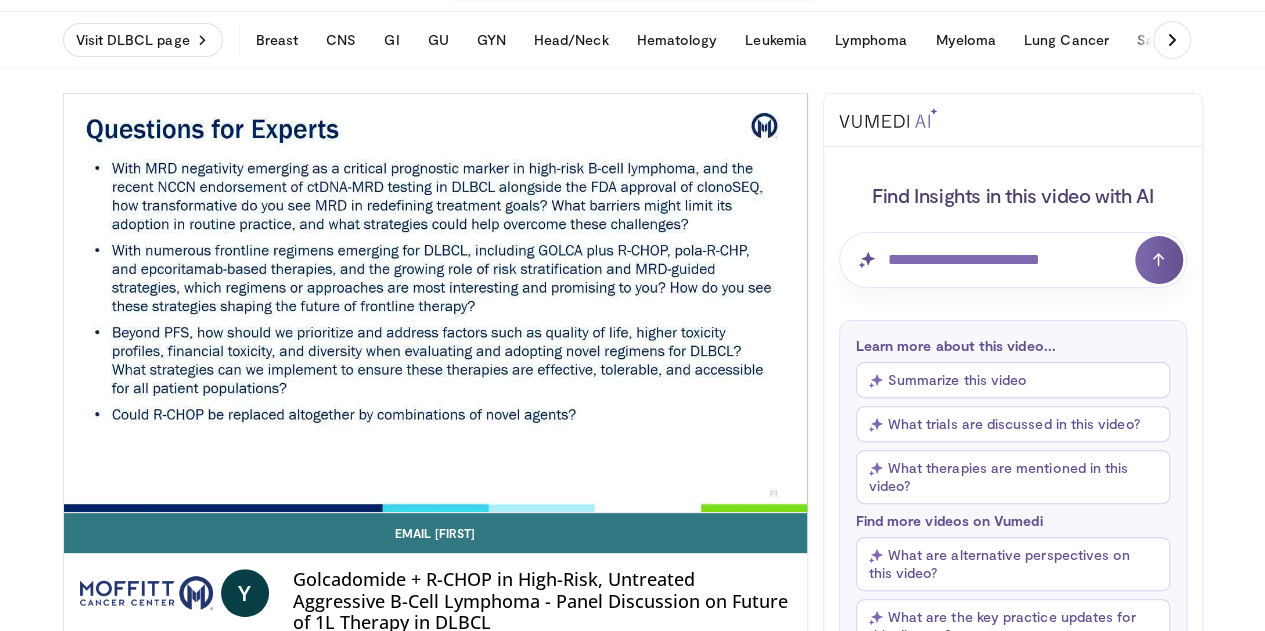 scroll, scrollTop: 68, scrollLeft: 0, axis: vertical 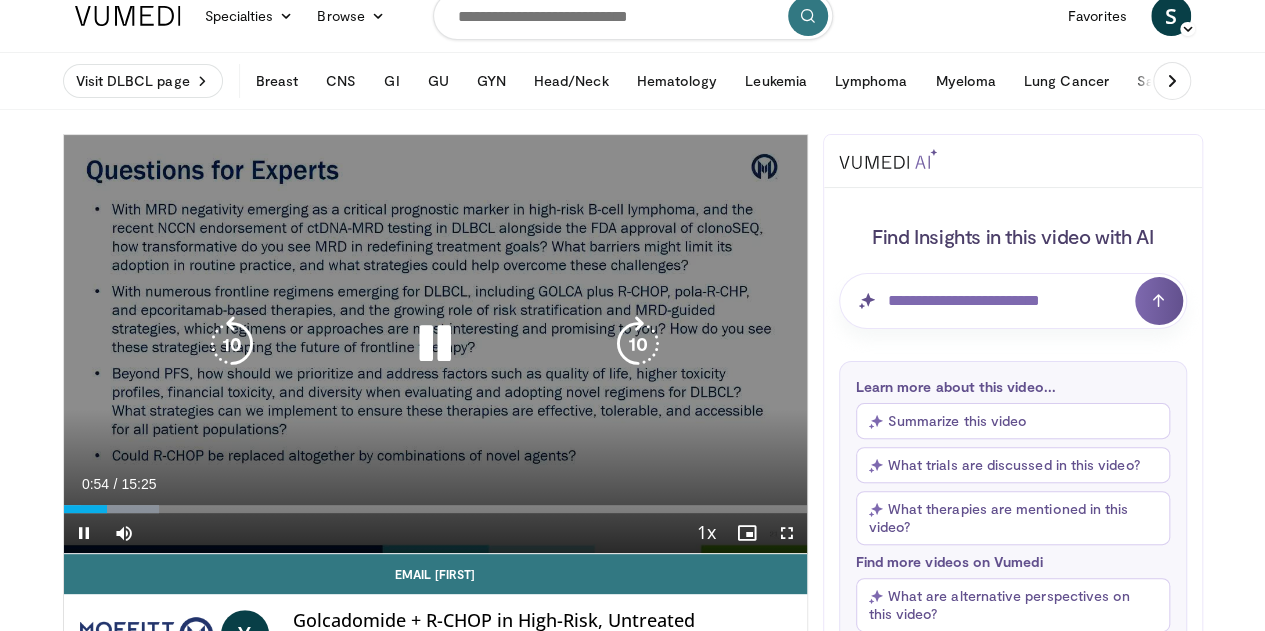 click at bounding box center [435, 344] 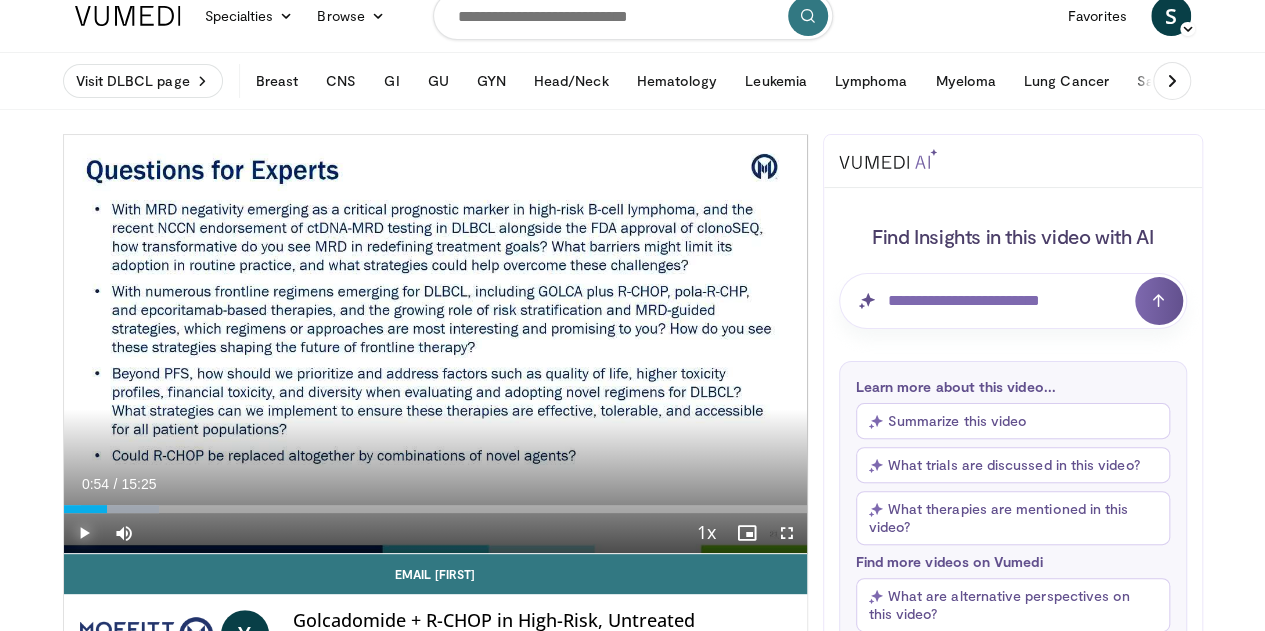 click at bounding box center (84, 533) 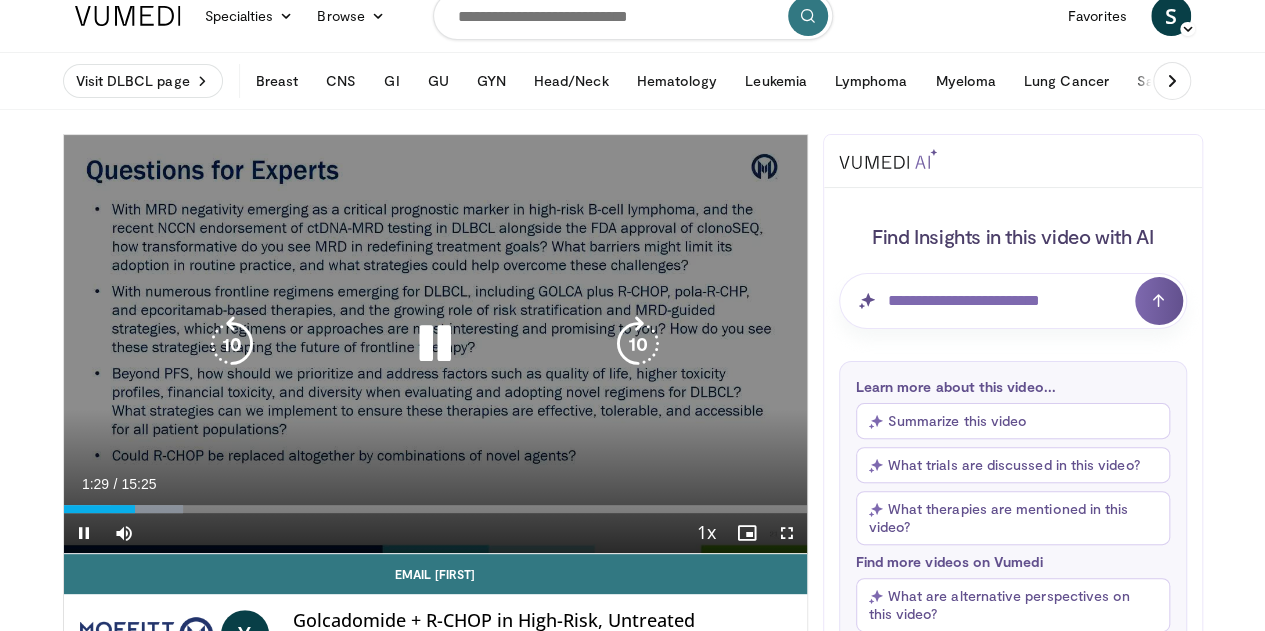 click at bounding box center (435, 344) 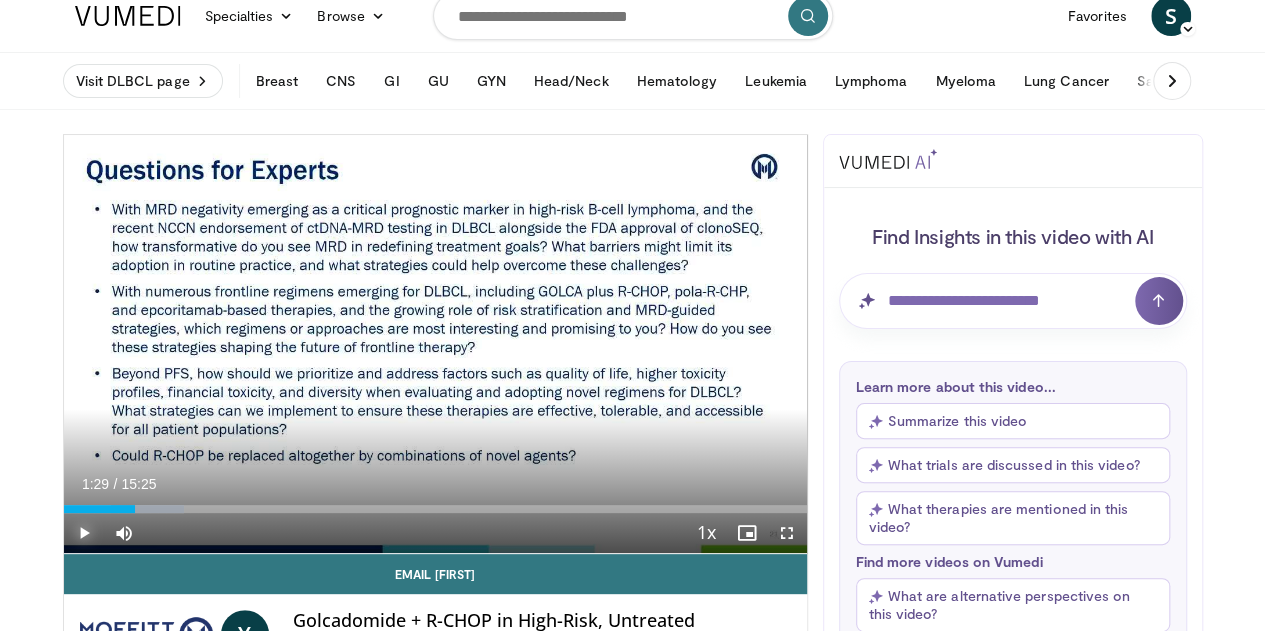 click at bounding box center (84, 533) 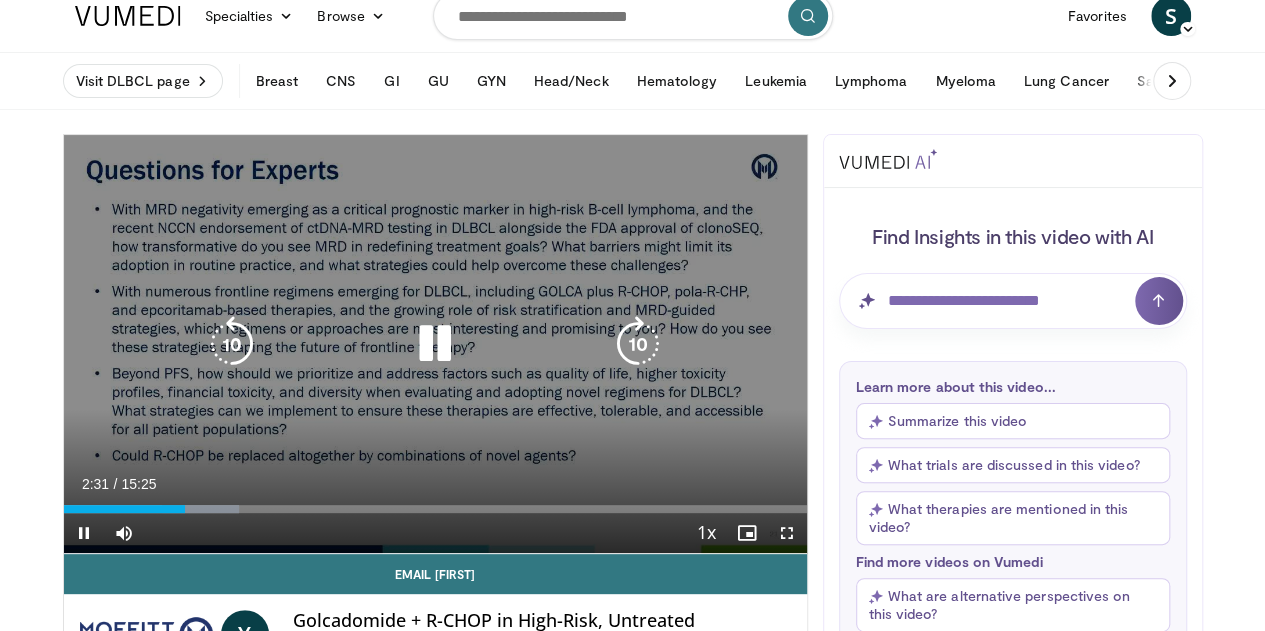 click at bounding box center [435, 344] 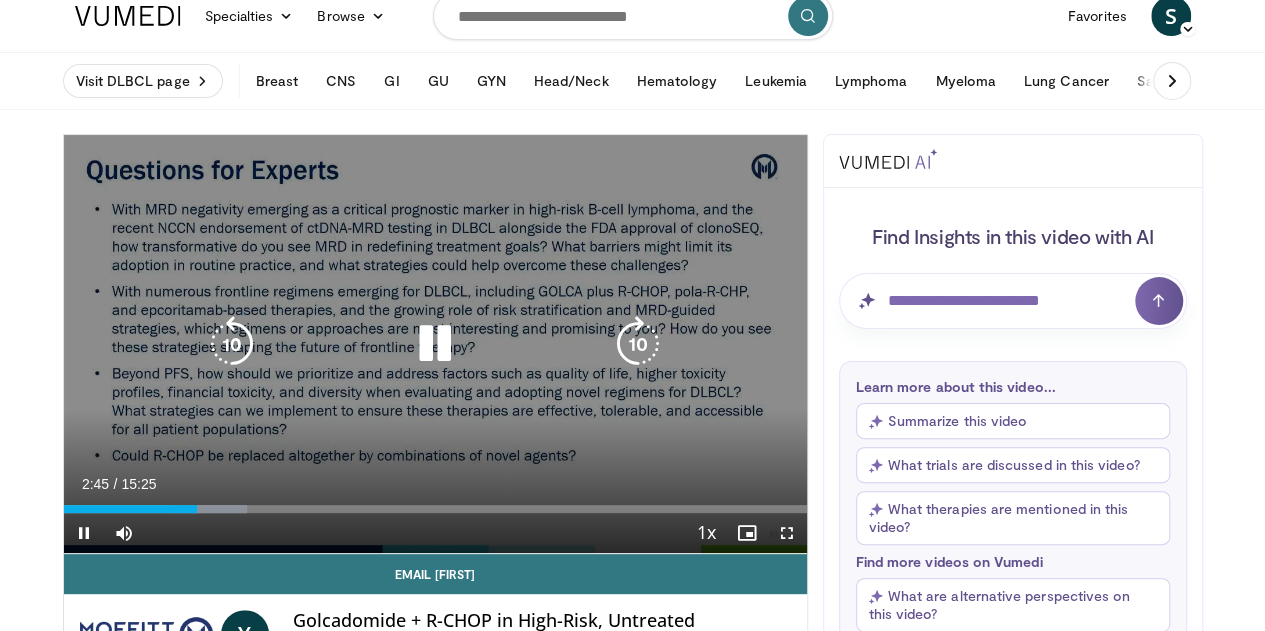 click at bounding box center (435, 344) 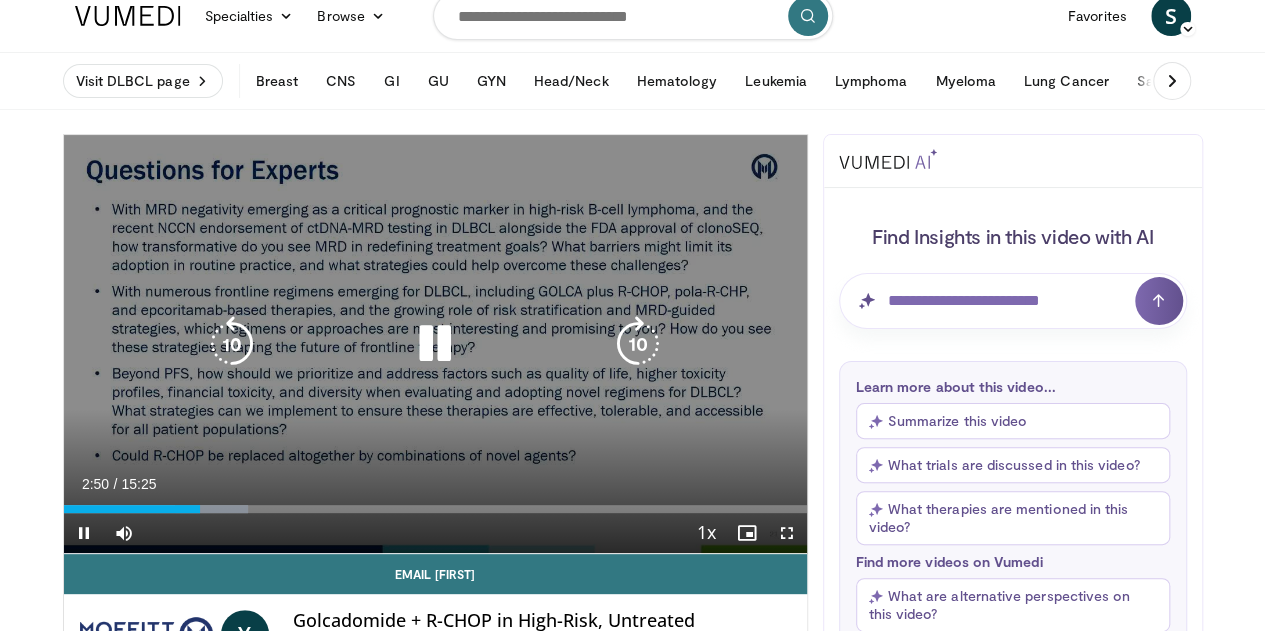 click at bounding box center (435, 344) 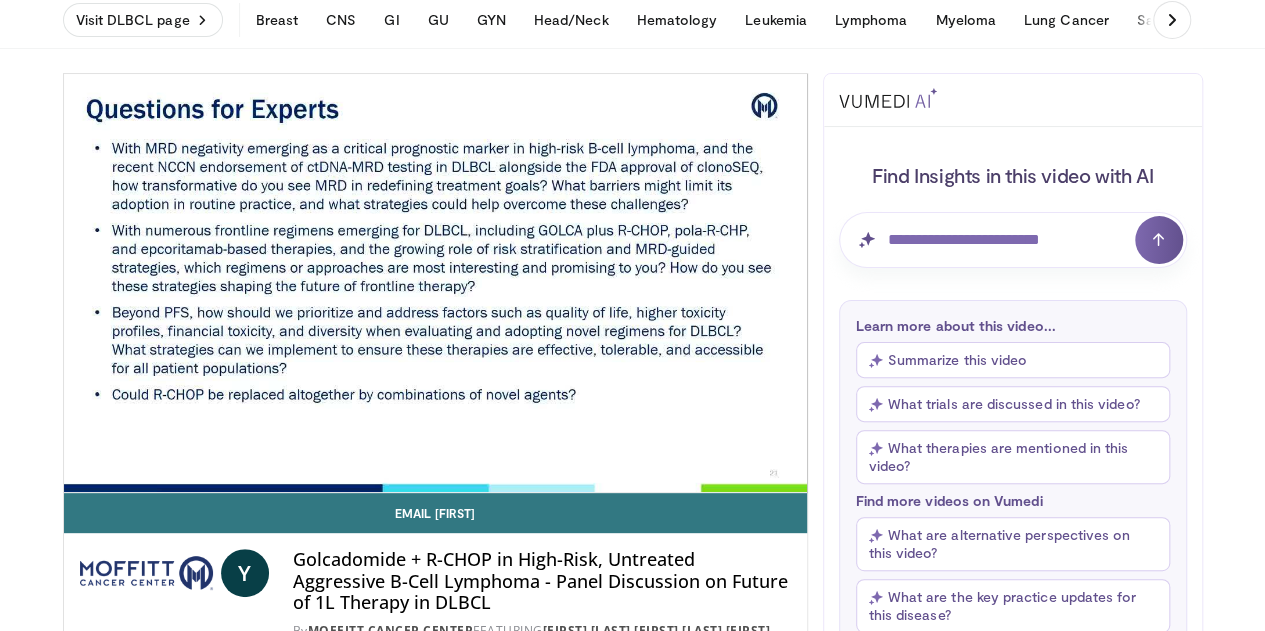 scroll, scrollTop: 134, scrollLeft: 0, axis: vertical 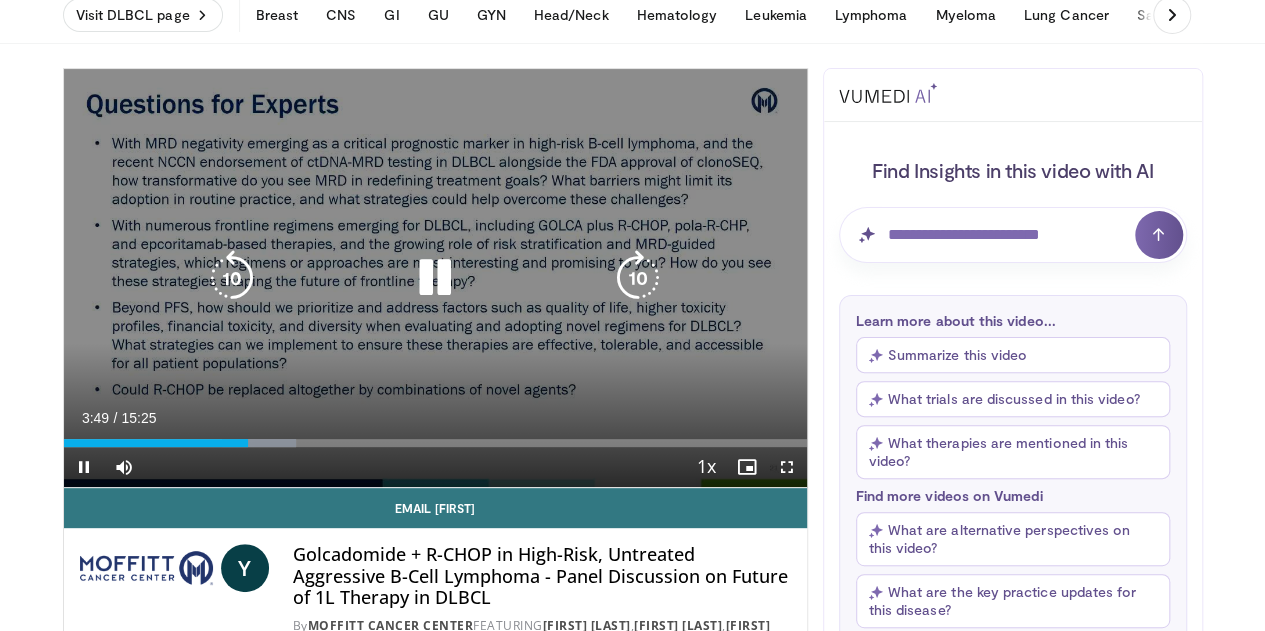 click at bounding box center (435, 278) 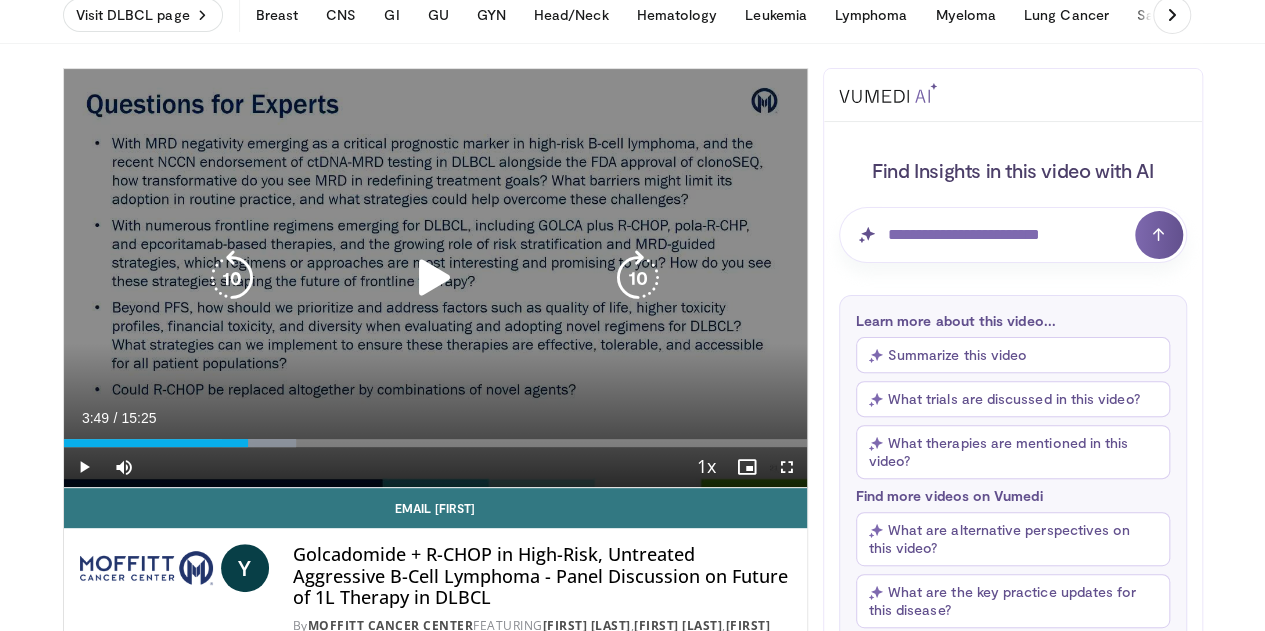 click at bounding box center (435, 278) 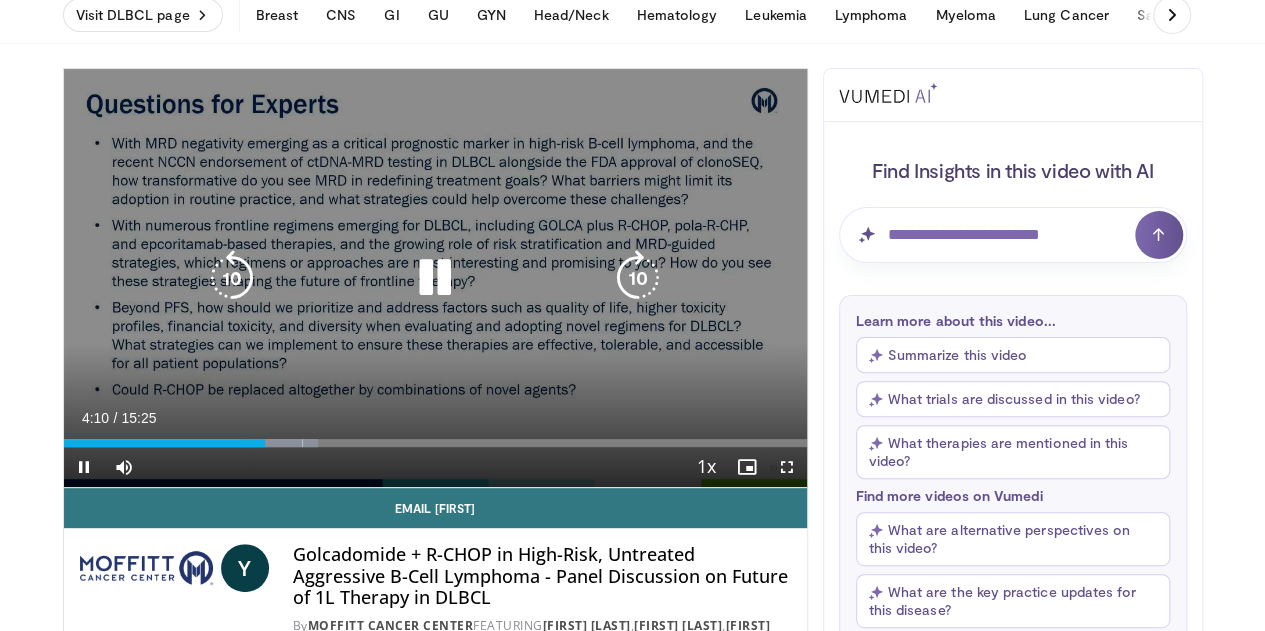 click at bounding box center (435, 278) 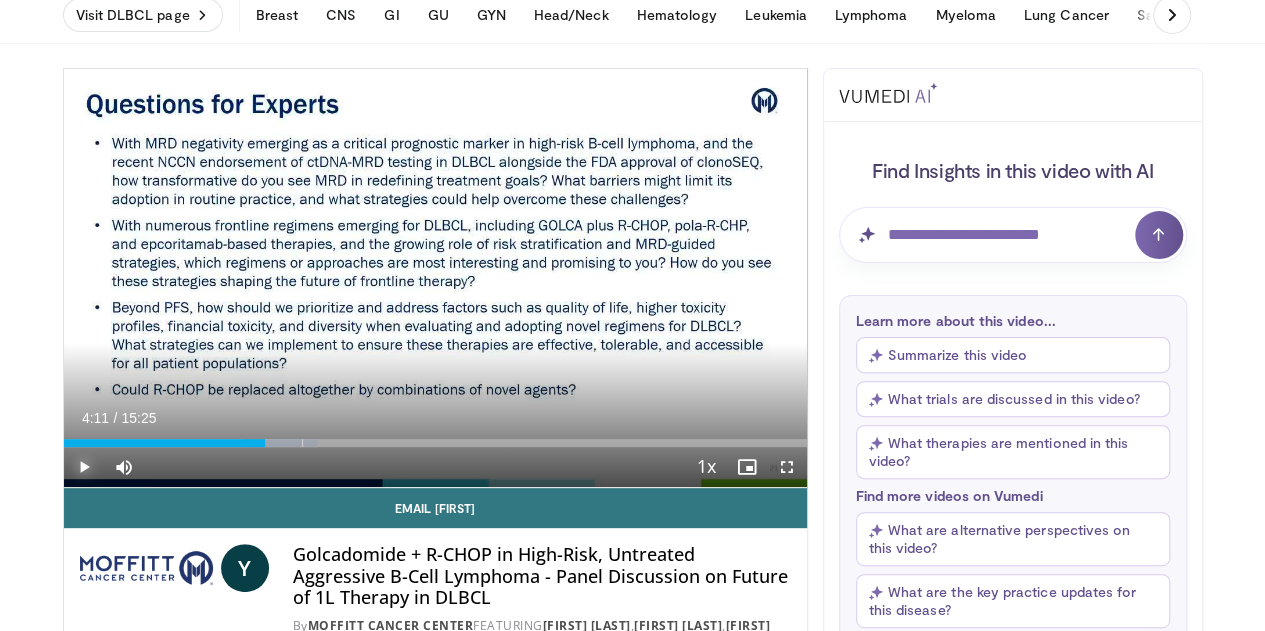 click at bounding box center [84, 467] 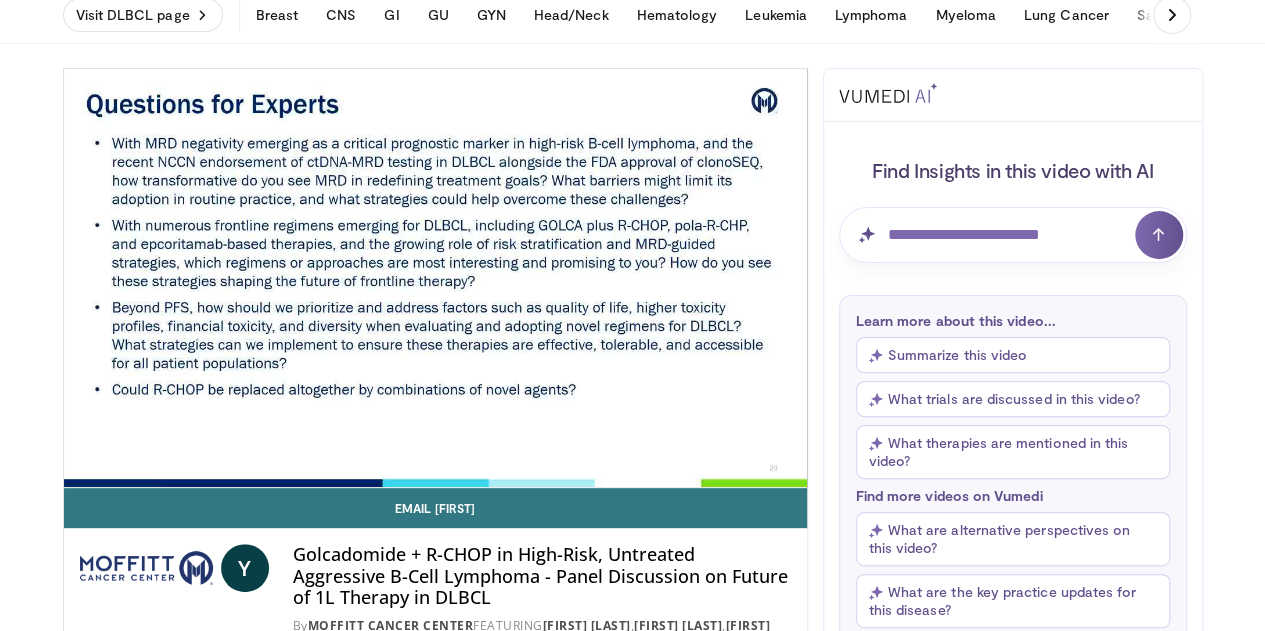 type 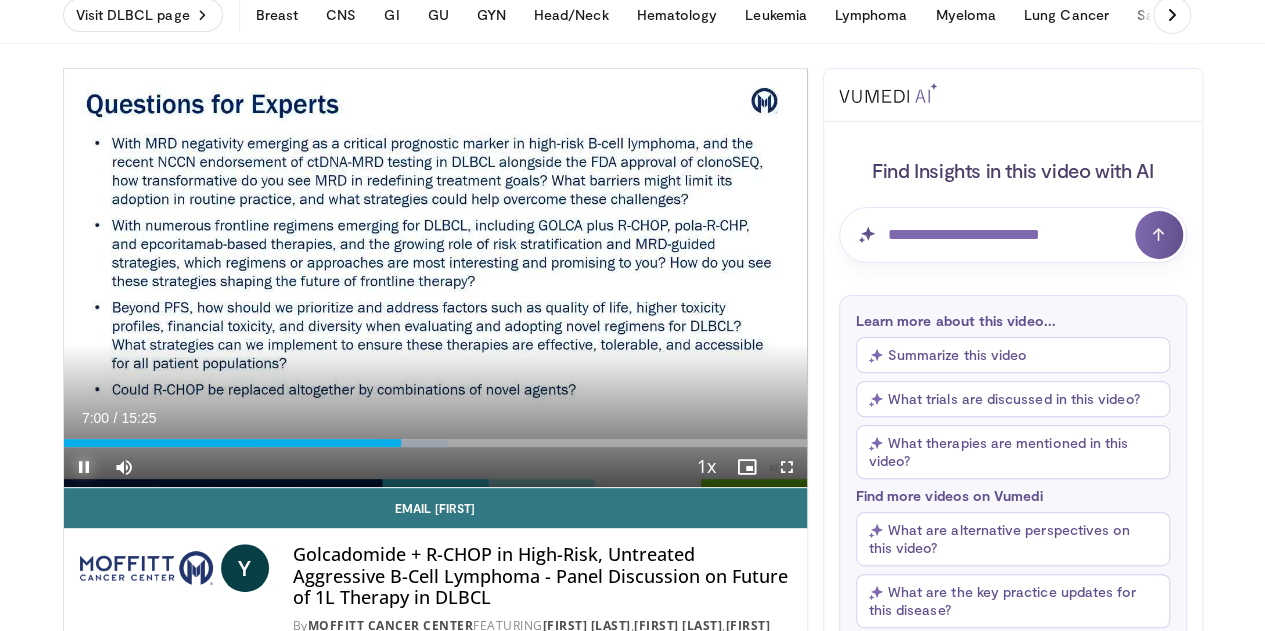 click at bounding box center (84, 467) 